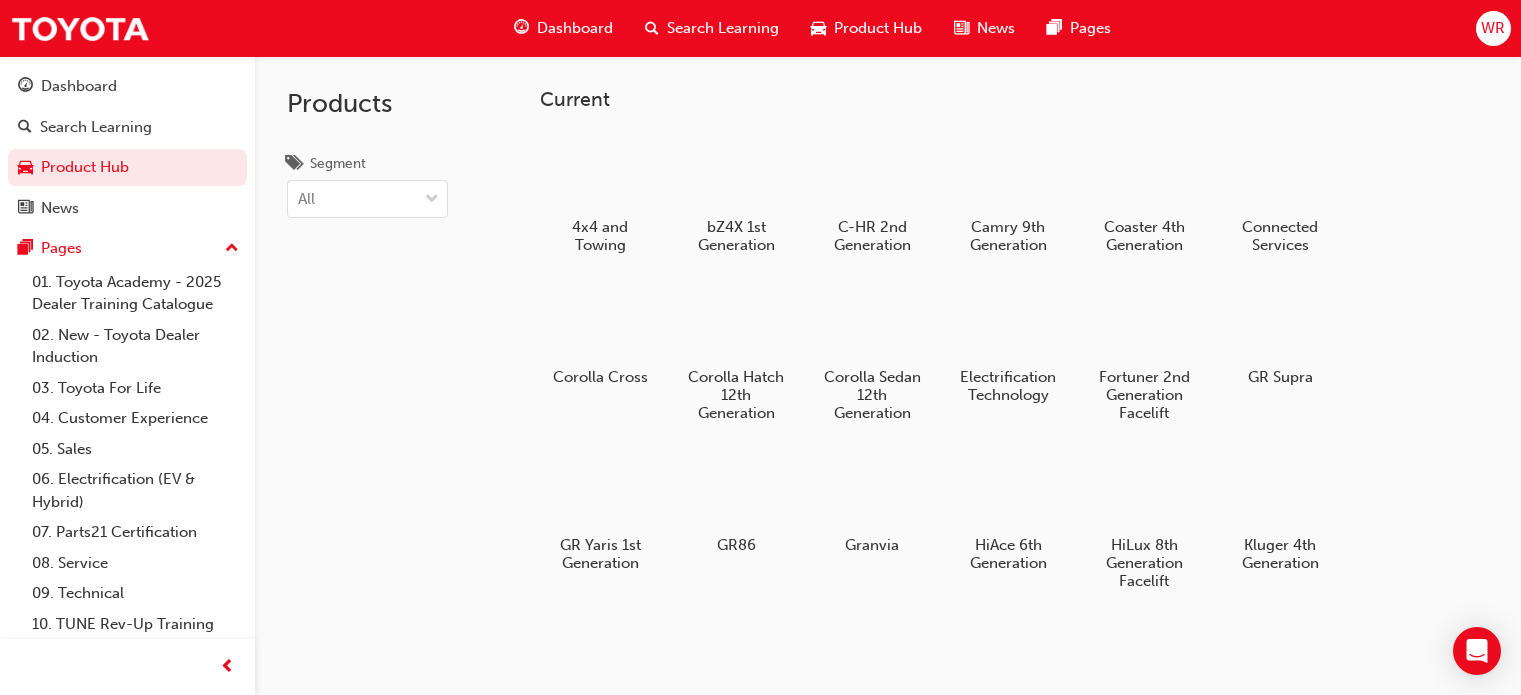 scroll, scrollTop: 323, scrollLeft: 0, axis: vertical 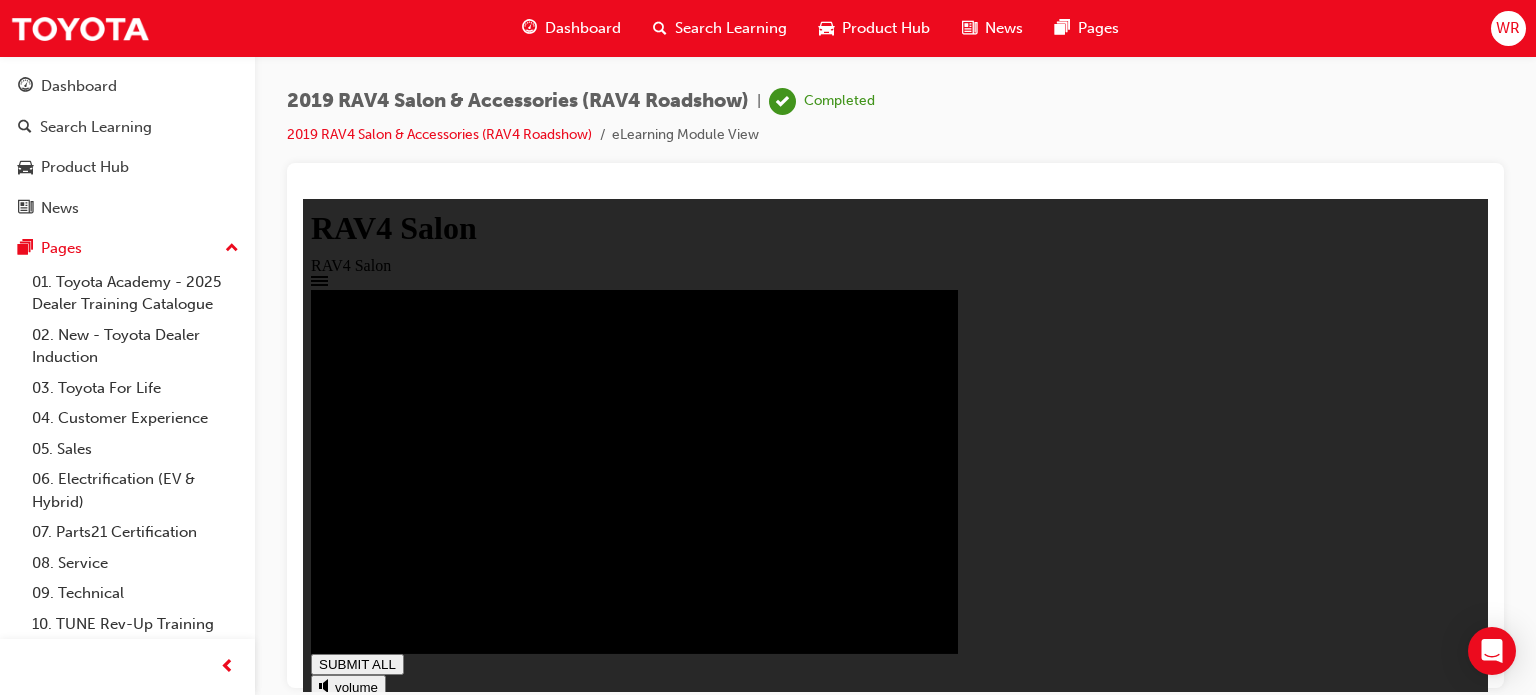click on "pause" at bounding box center (343, 729) 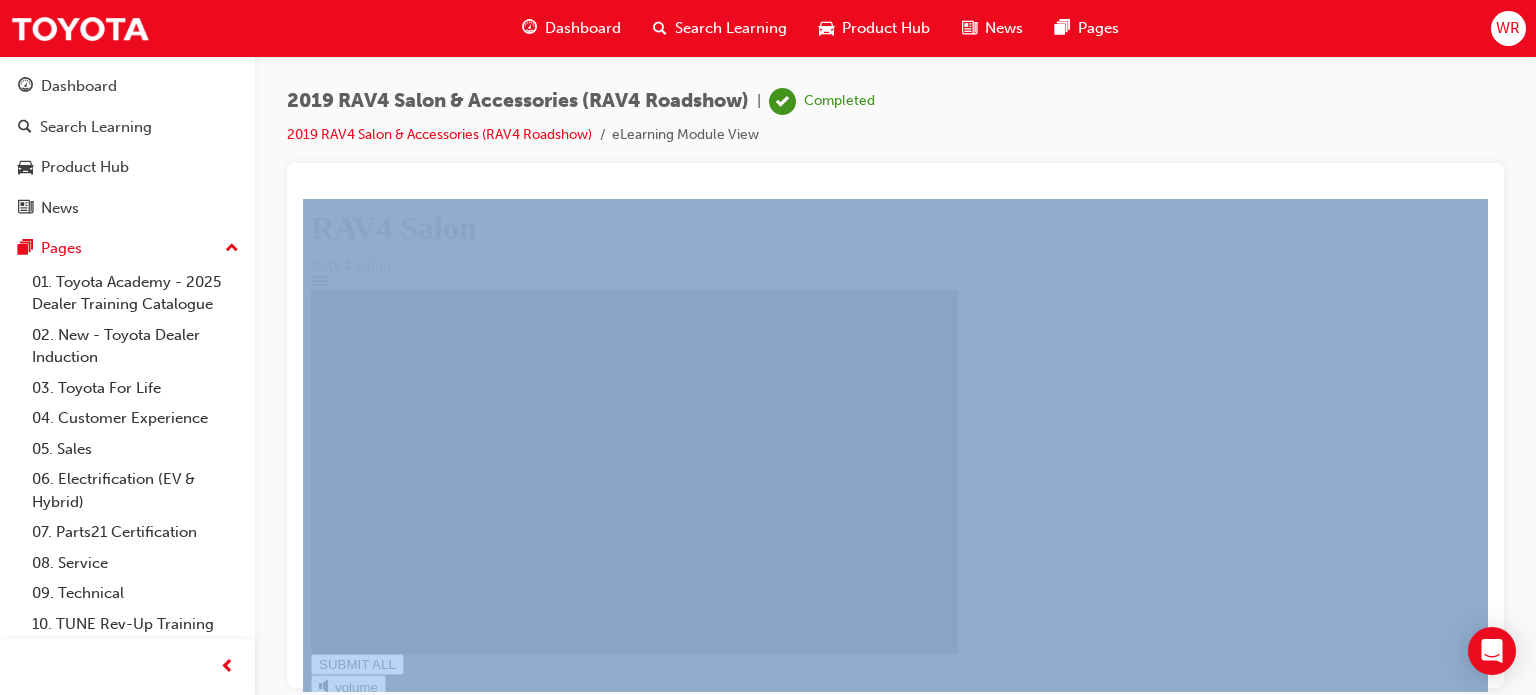 drag, startPoint x: 376, startPoint y: 658, endPoint x: 1358, endPoint y: 396, distance: 1016.35034 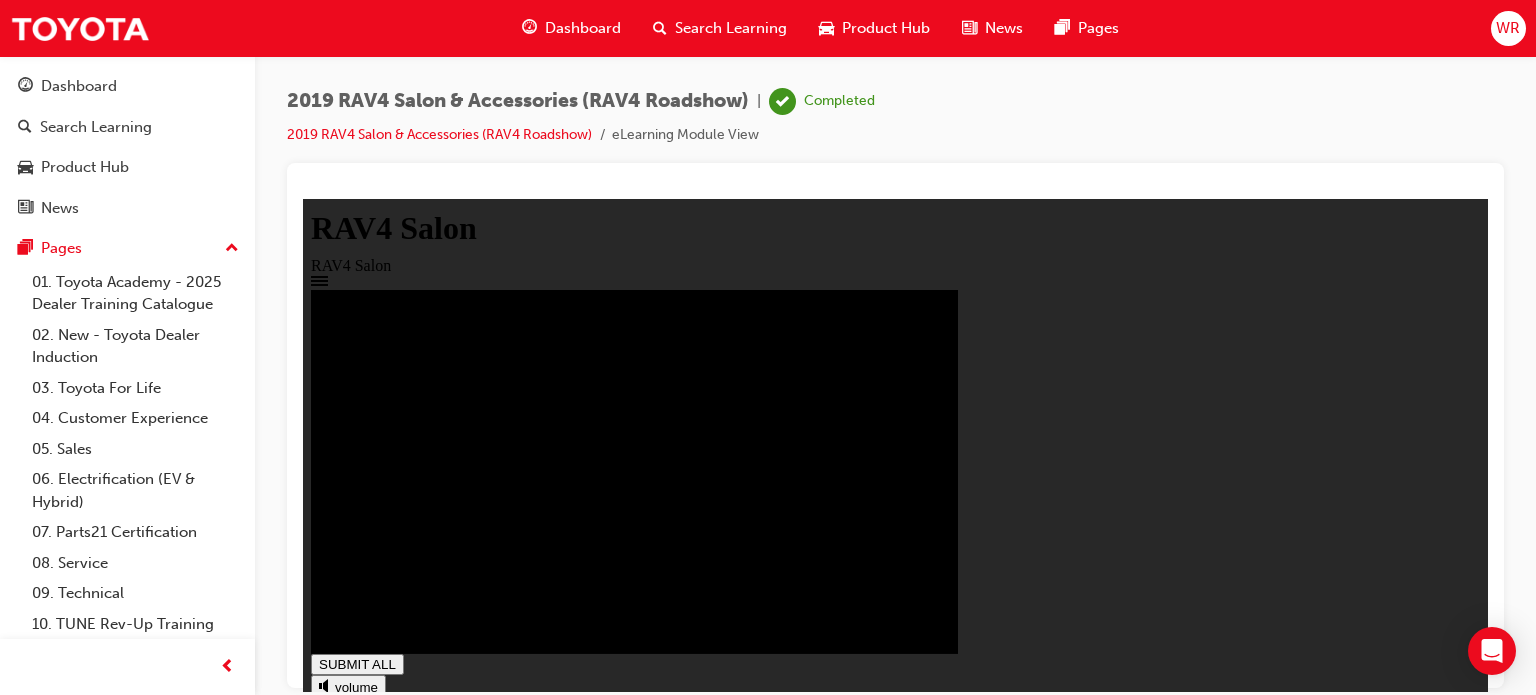 click 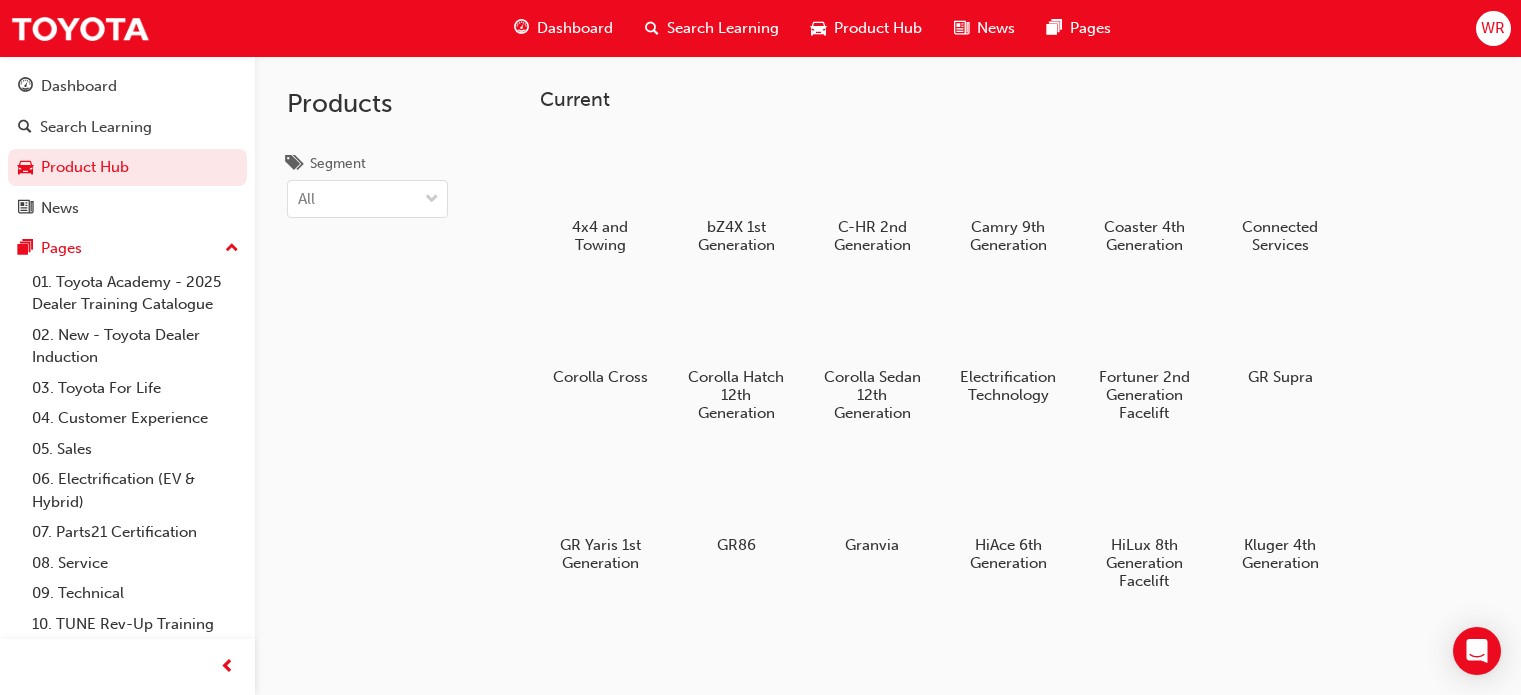 scroll, scrollTop: 323, scrollLeft: 0, axis: vertical 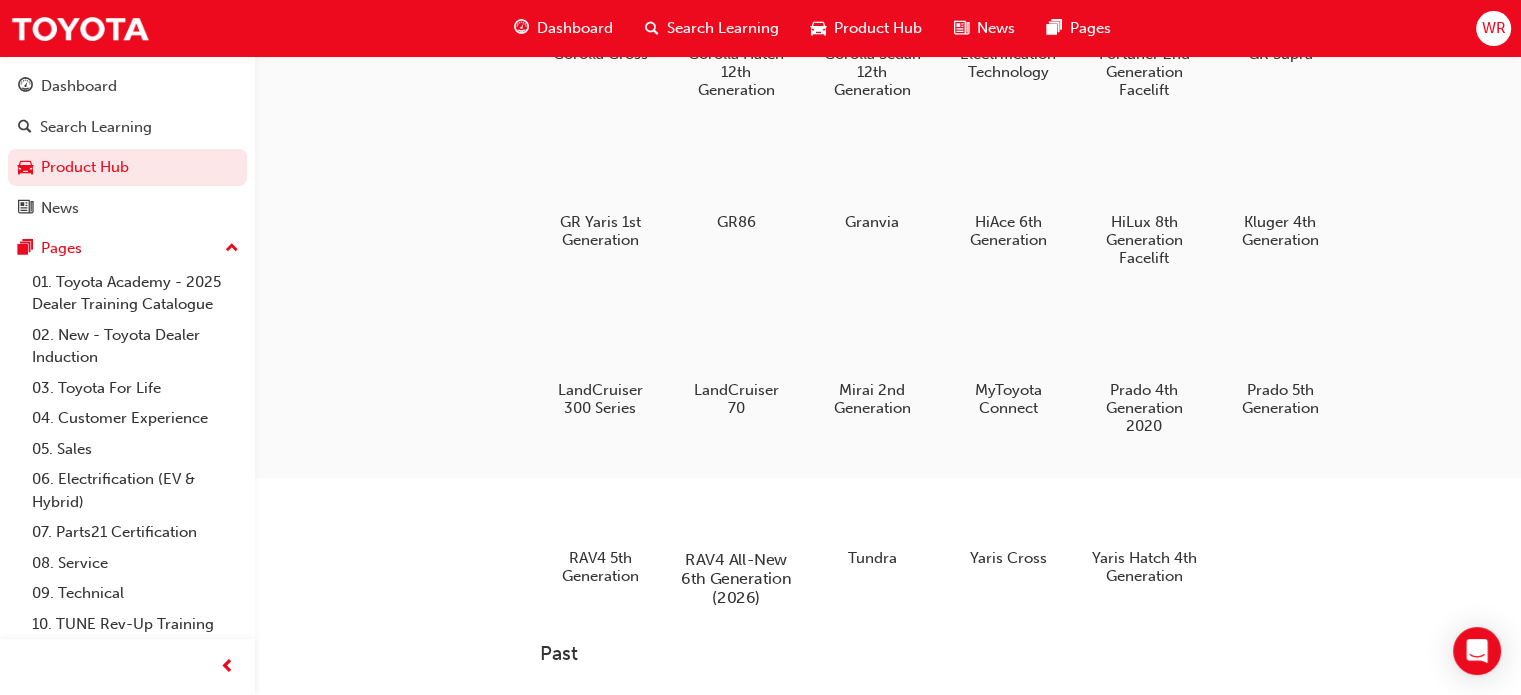 click at bounding box center (736, 502) 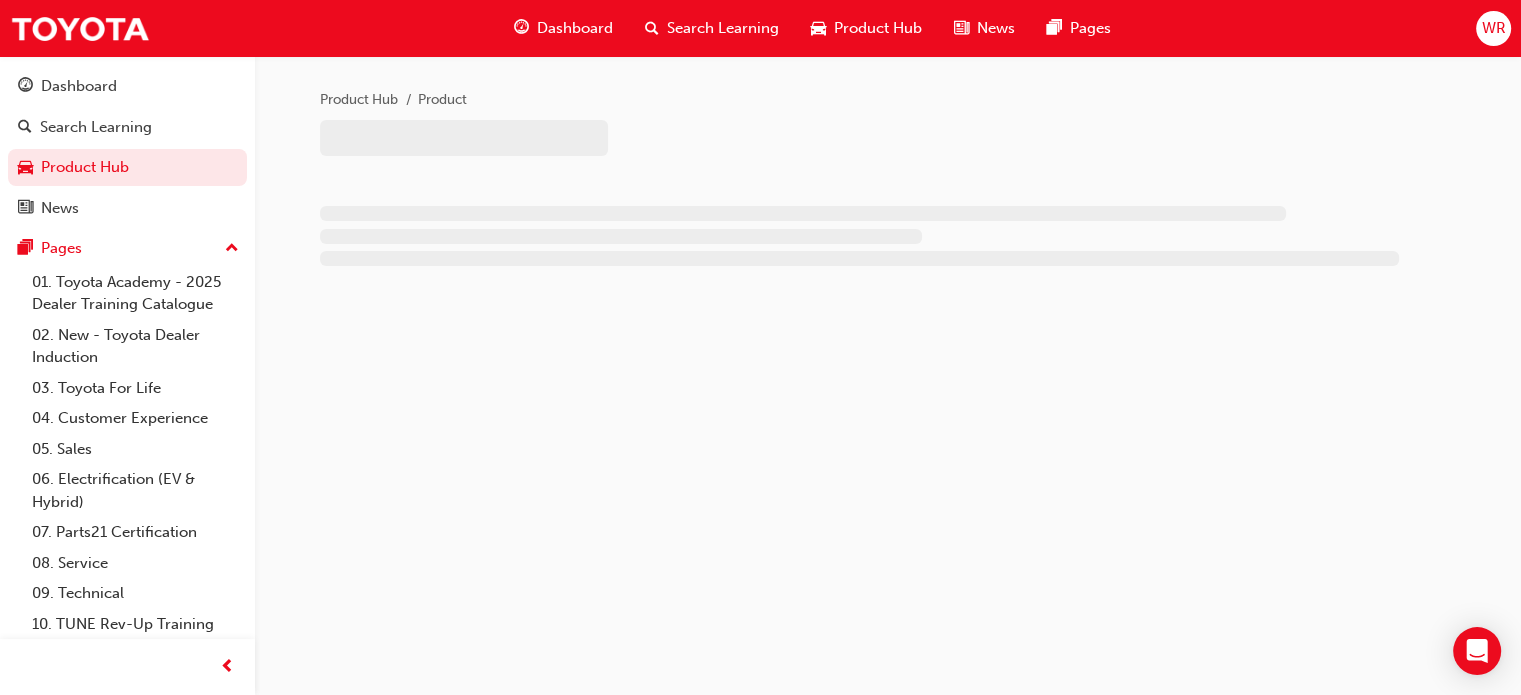 scroll, scrollTop: 0, scrollLeft: 0, axis: both 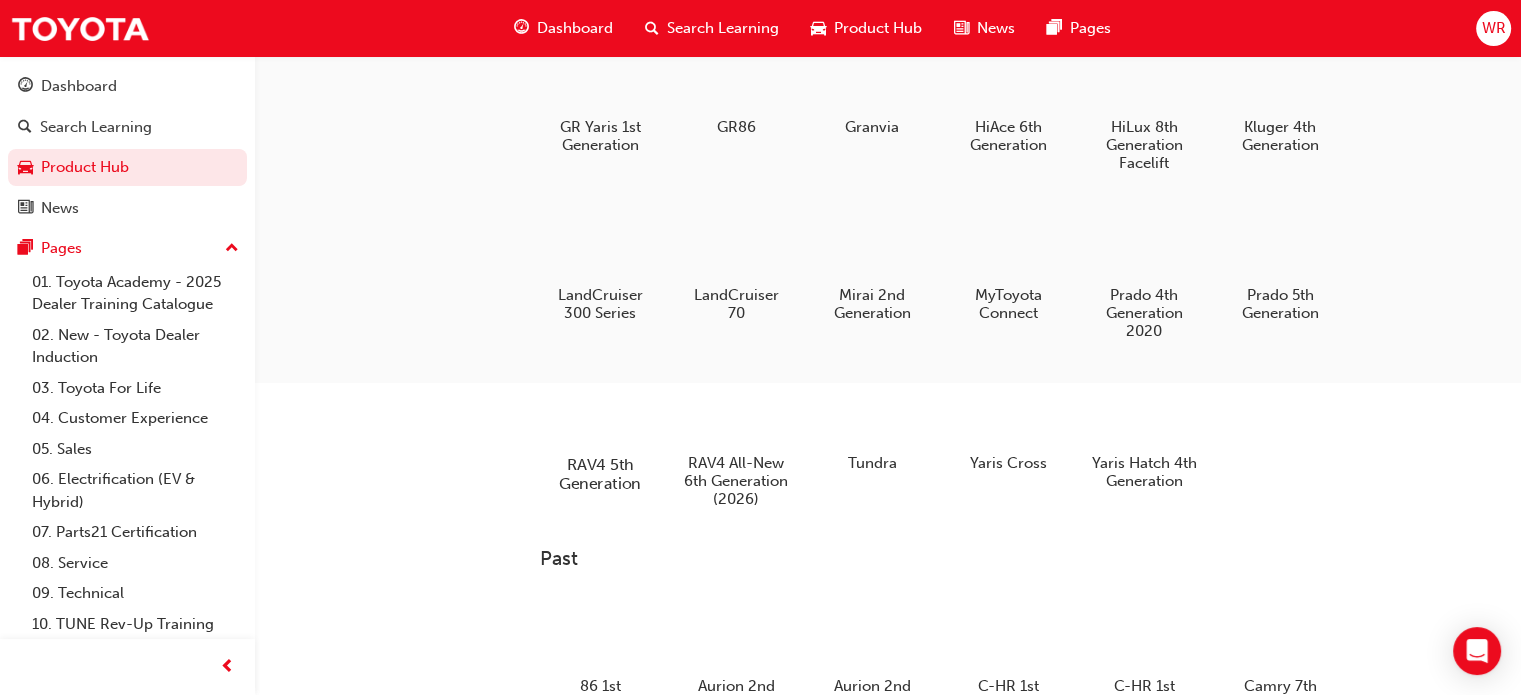 click at bounding box center [600, 407] 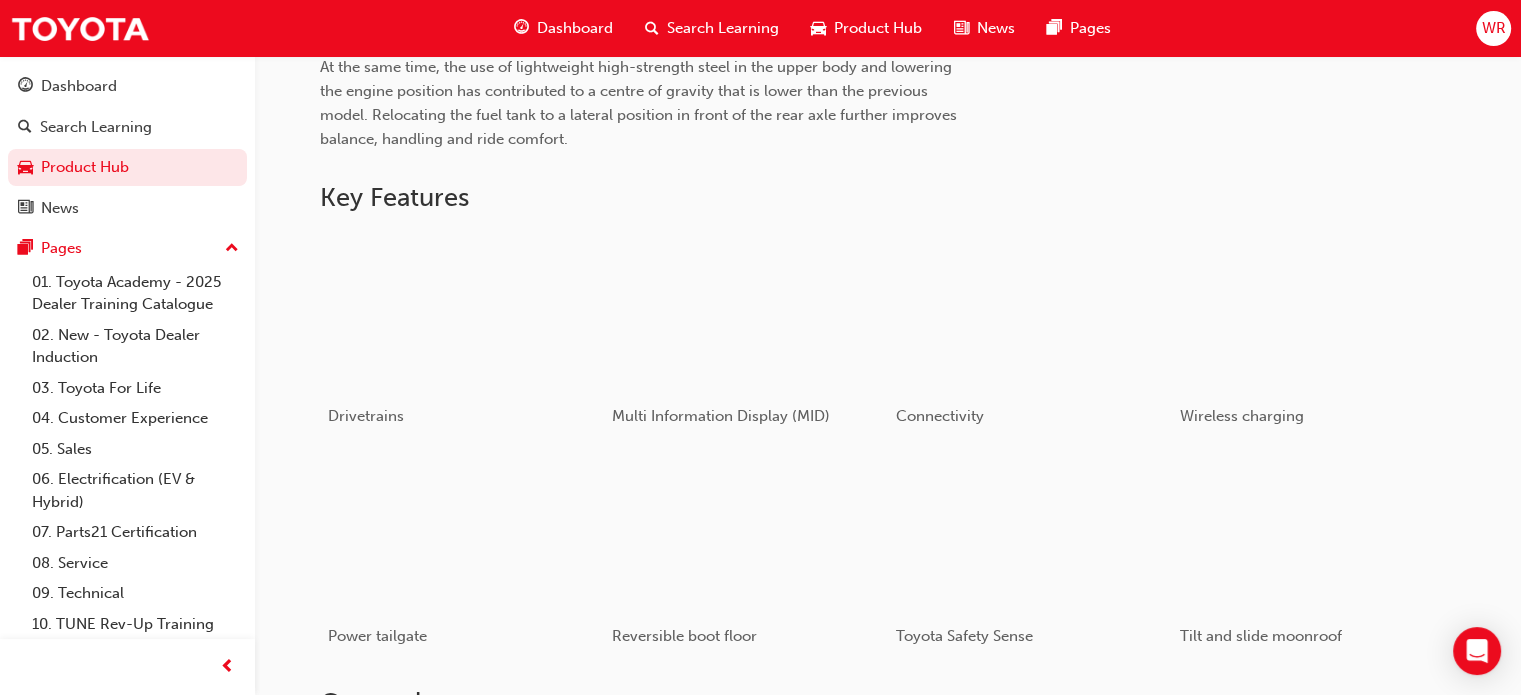 scroll, scrollTop: 1040, scrollLeft: 0, axis: vertical 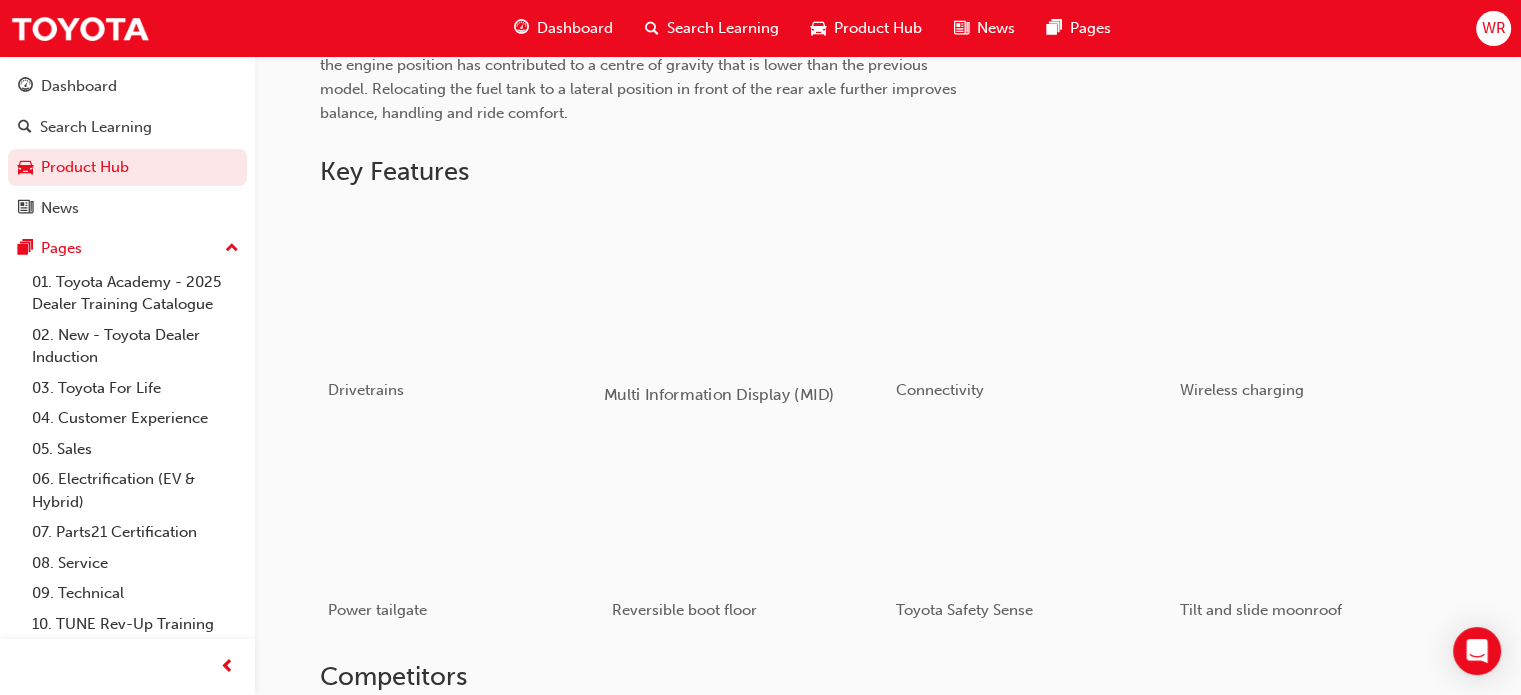click at bounding box center (745, 285) 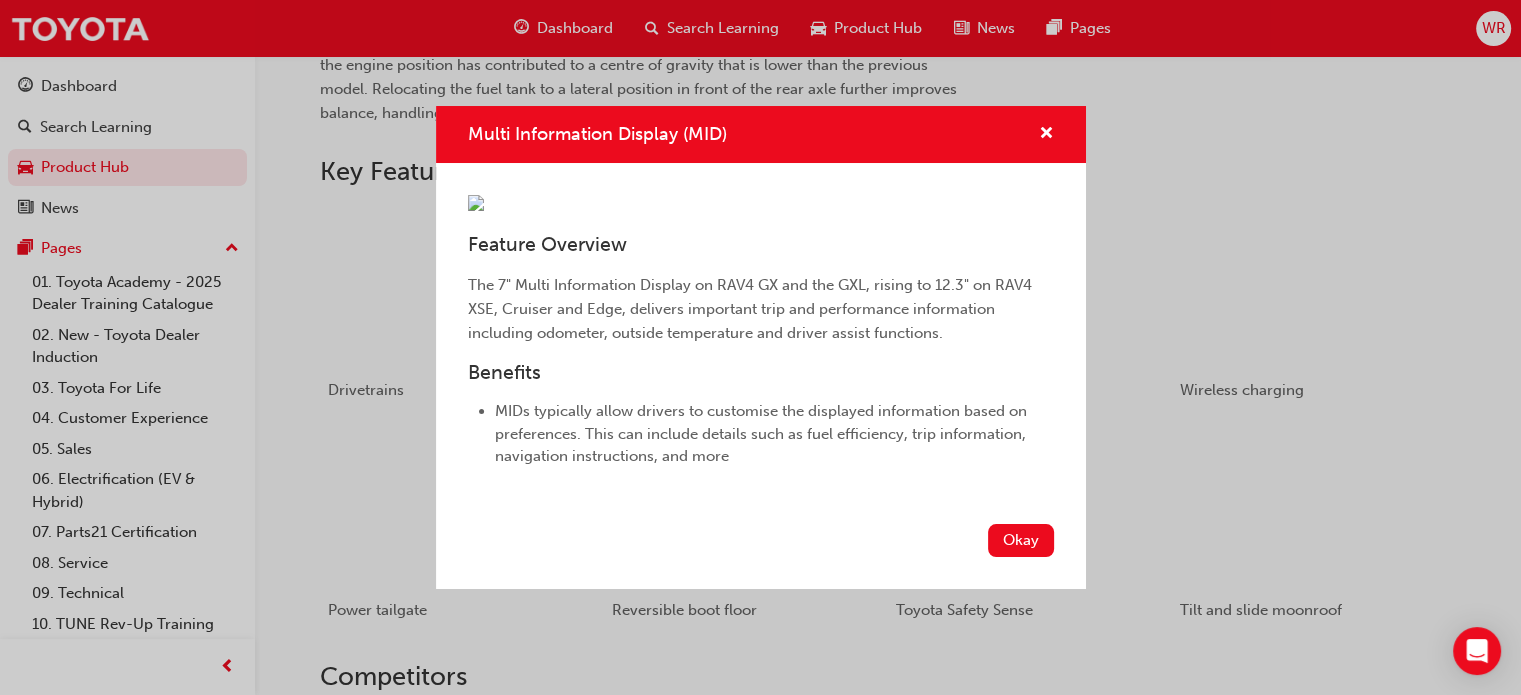 scroll, scrollTop: 18, scrollLeft: 0, axis: vertical 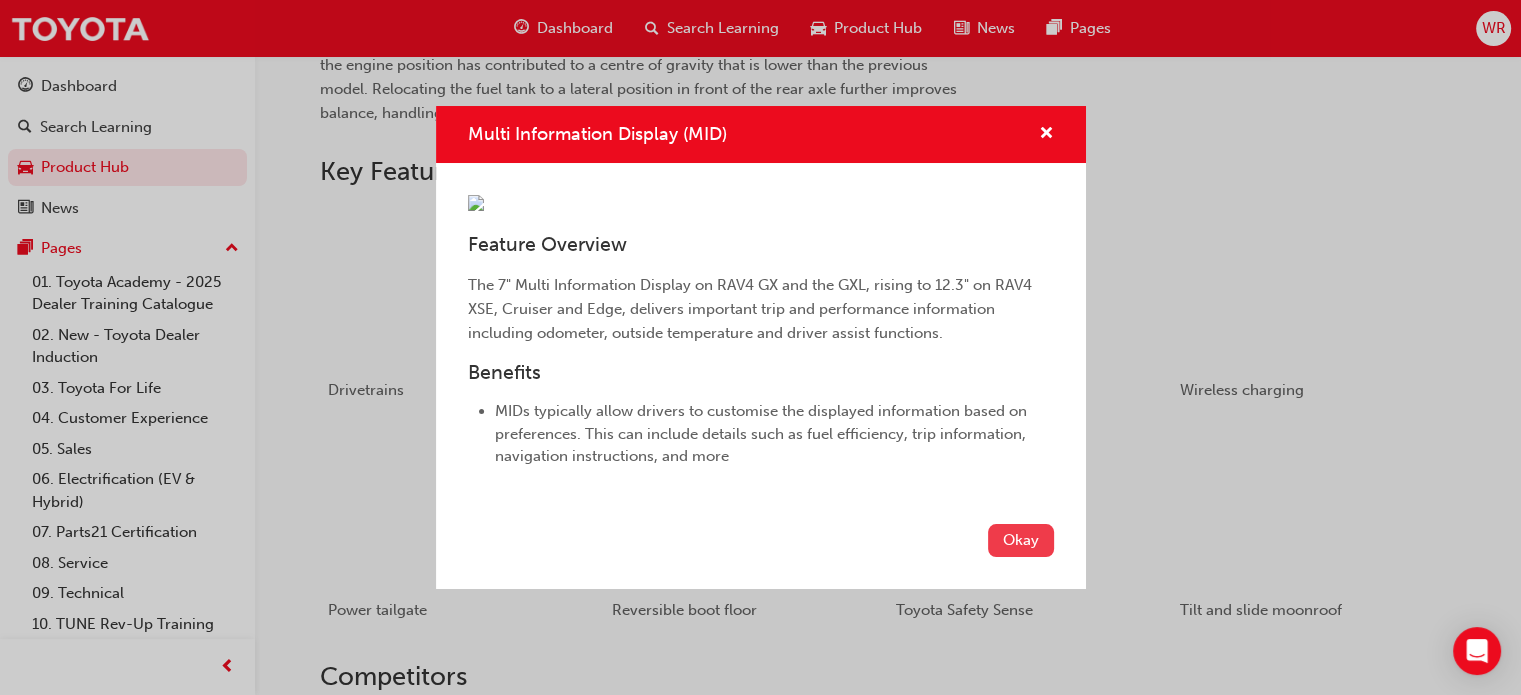 click on "Okay" at bounding box center [1021, 540] 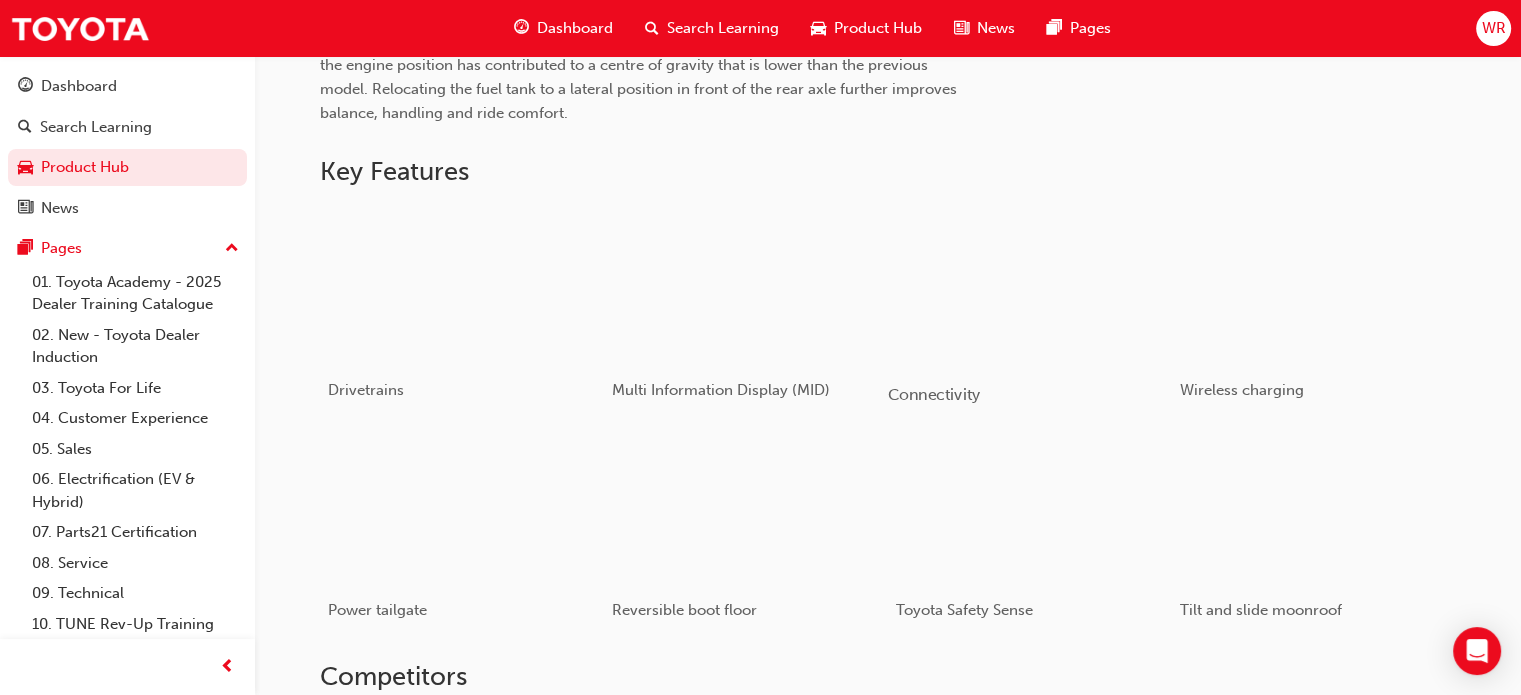 click at bounding box center [1029, 285] 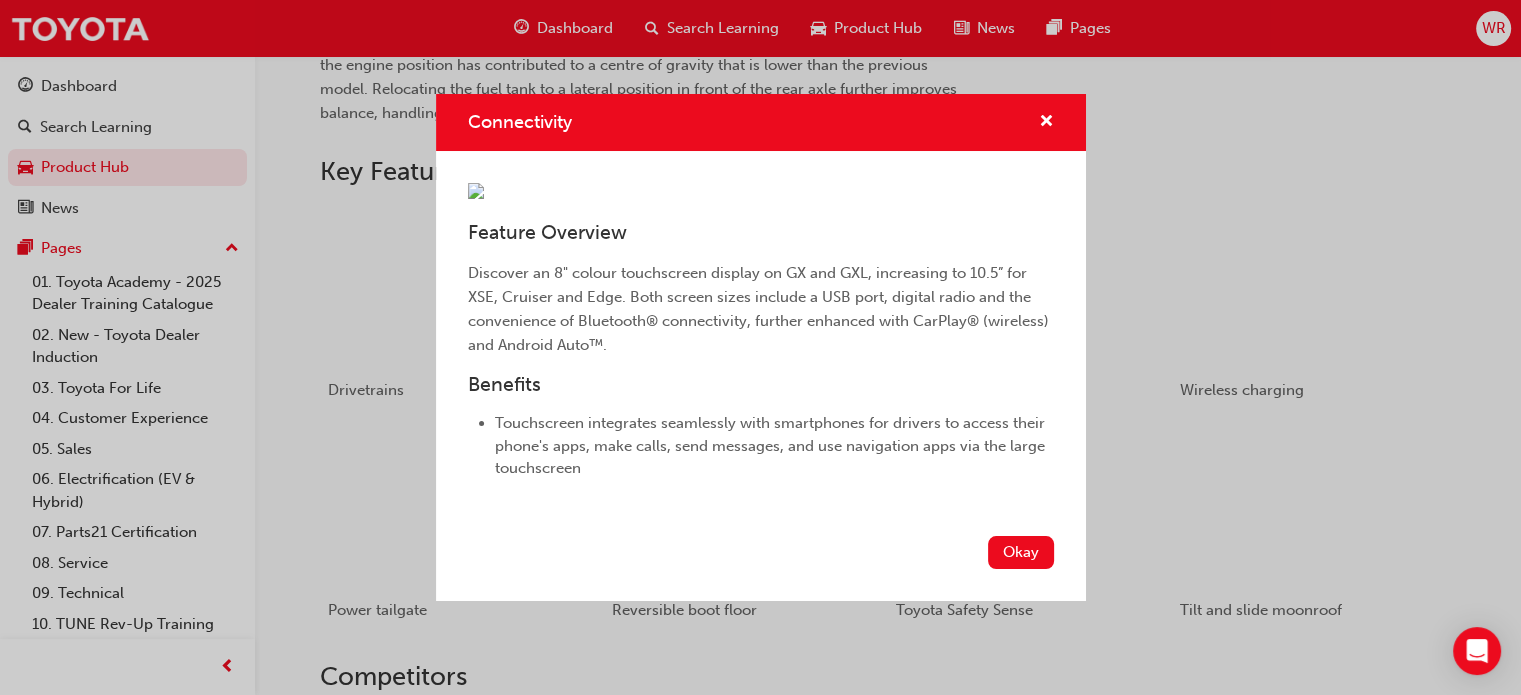 scroll, scrollTop: 145, scrollLeft: 0, axis: vertical 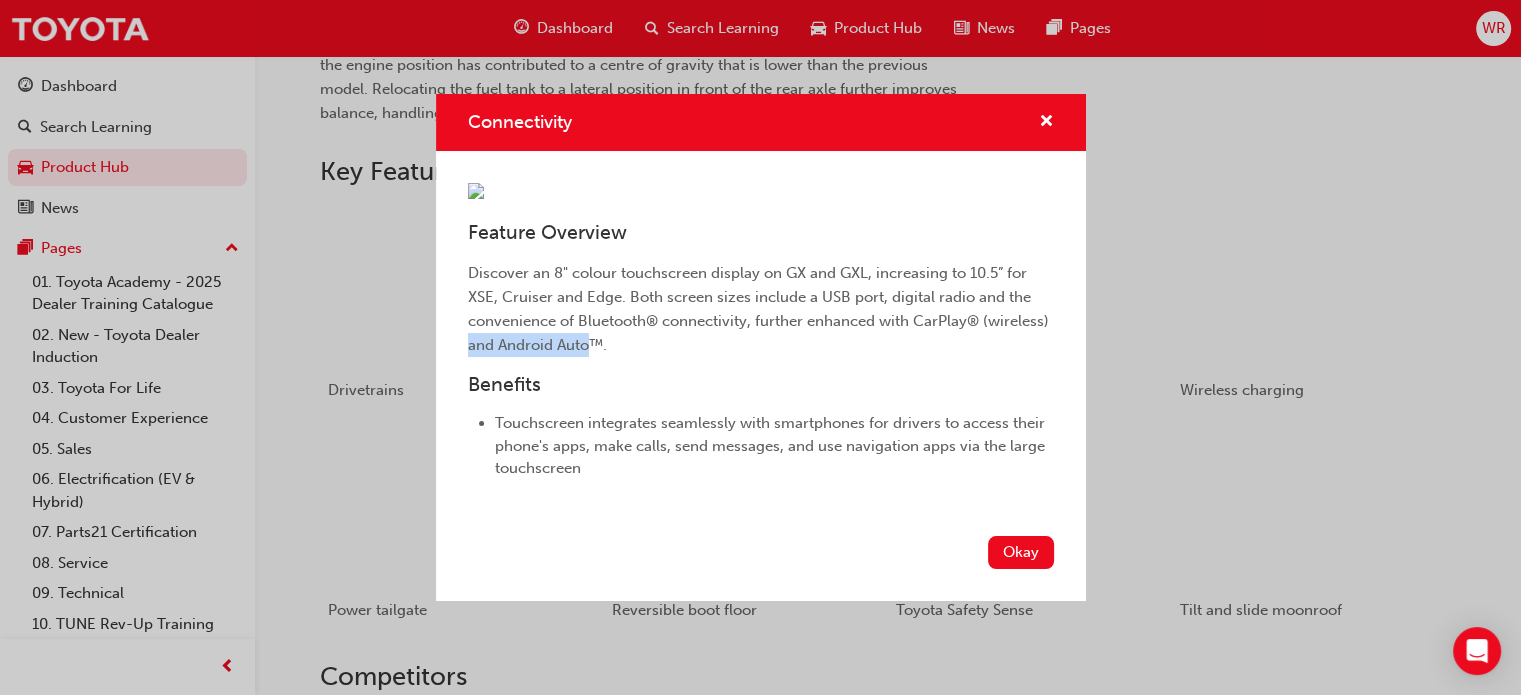 drag, startPoint x: 536, startPoint y: 435, endPoint x: 664, endPoint y: 442, distance: 128.19127 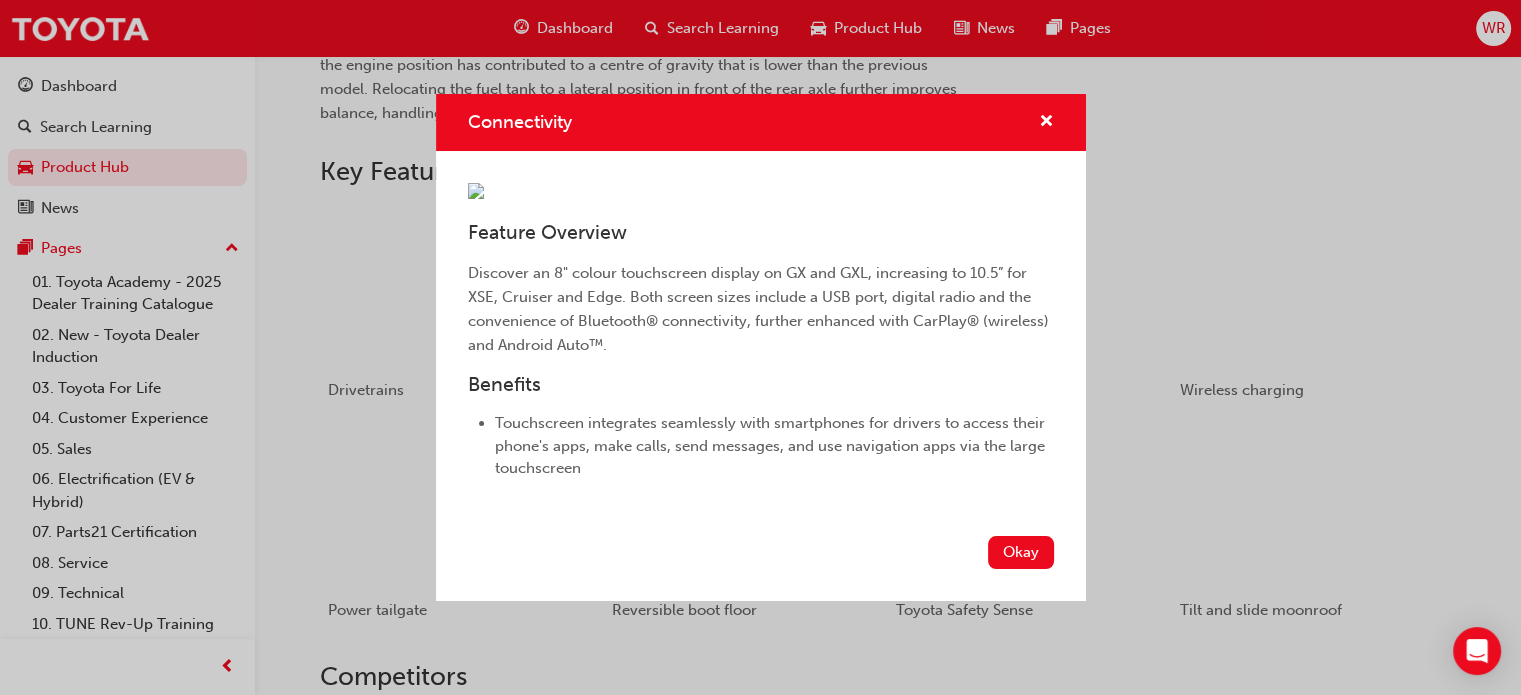 click on "Feature Overview Discover an 8" colour touchscreen display on GX and GXL, increasing to 10.5” for XSE, Cruiser and Edge. Both screen sizes include a USB port, digital radio and the convenience of Bluetooth® connectivity, further enhanced with CarPlay® (wireless) and Android Auto™. Benefits Touchscreen integrates seamlessly with smartphones for drivers to access their phone's apps, make calls, send messages, and use navigation apps via the large touchscreen" at bounding box center [761, 339] 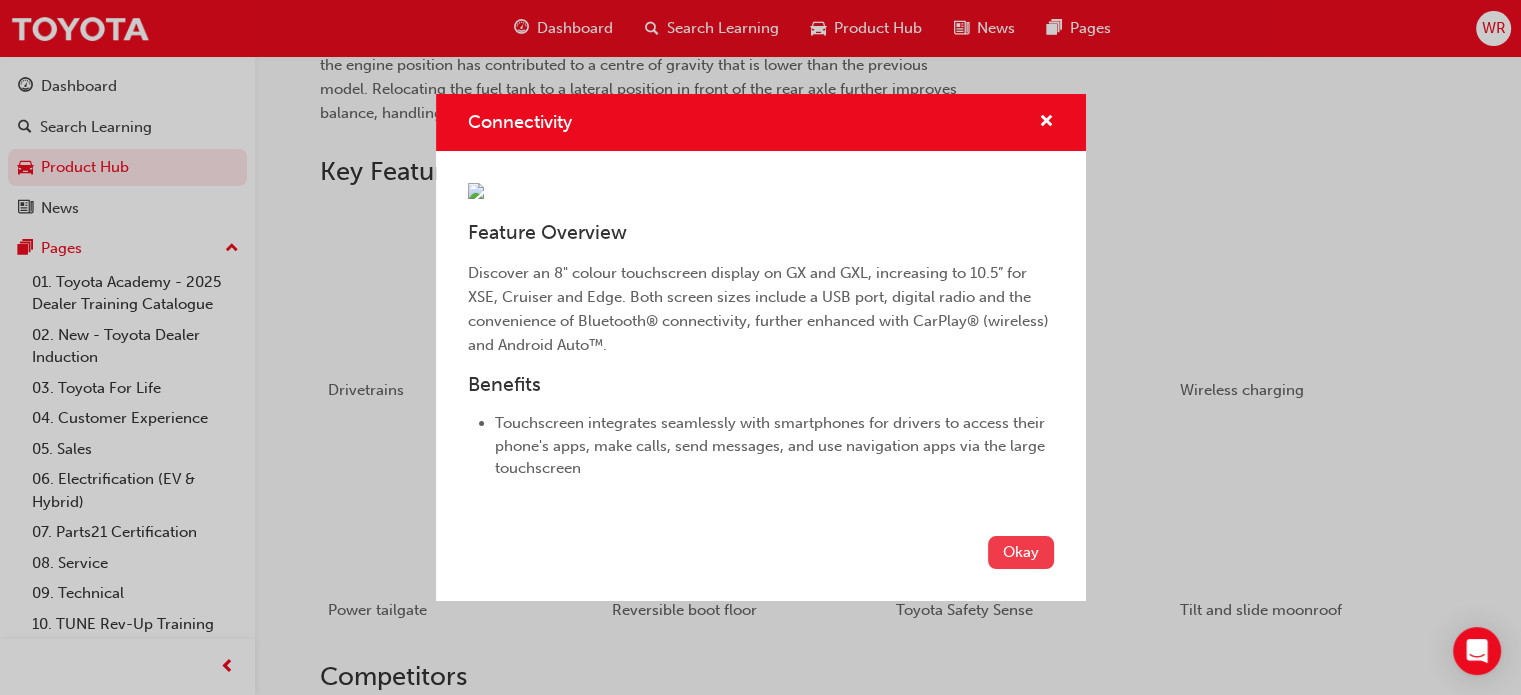 click on "Okay" at bounding box center (1021, 552) 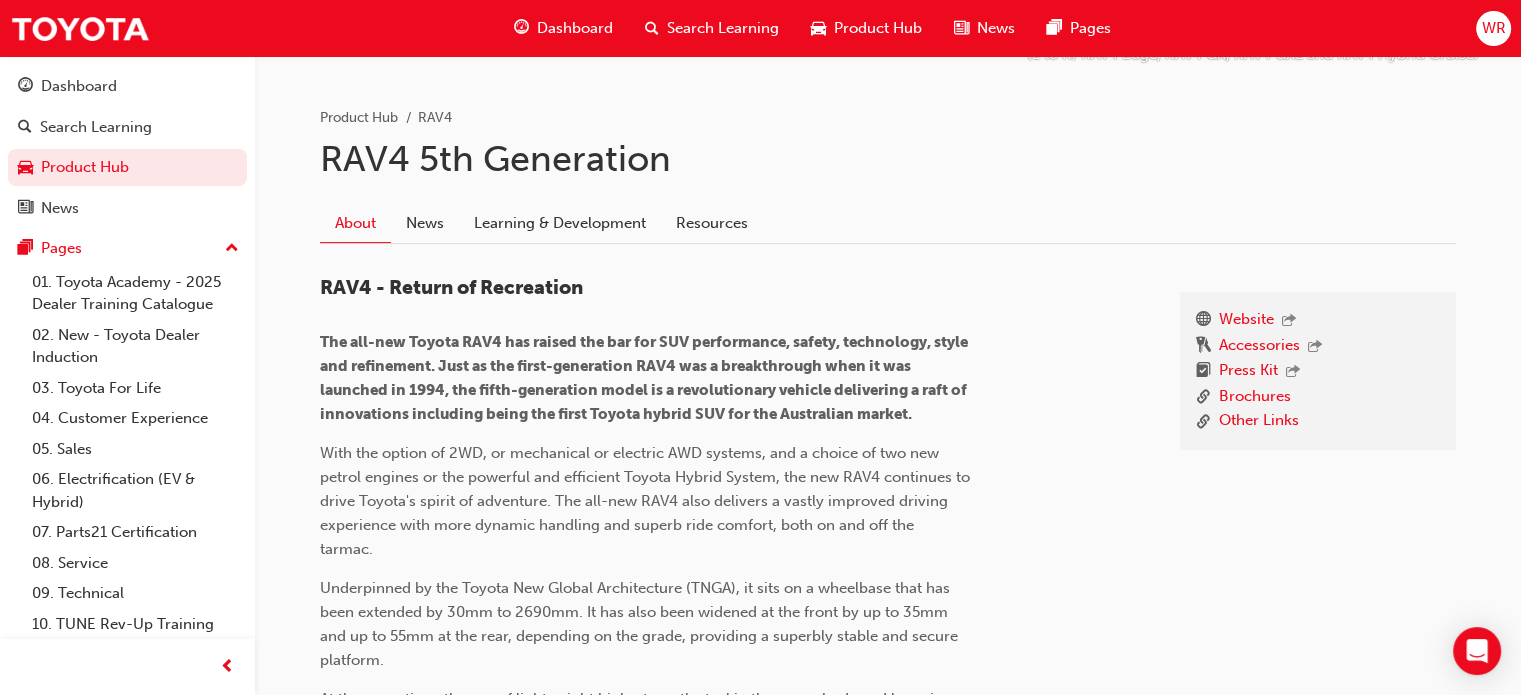 scroll, scrollTop: 214, scrollLeft: 0, axis: vertical 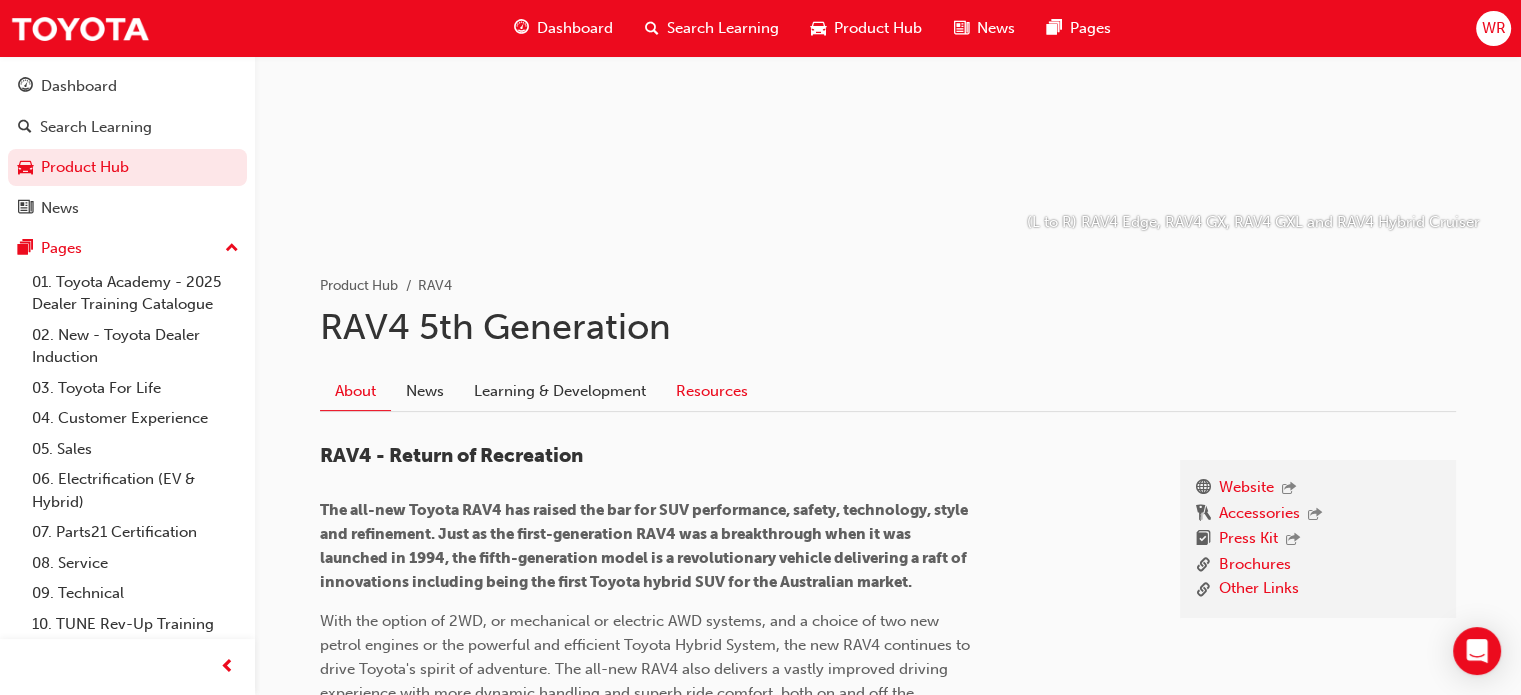 click on "Resources" at bounding box center (712, 392) 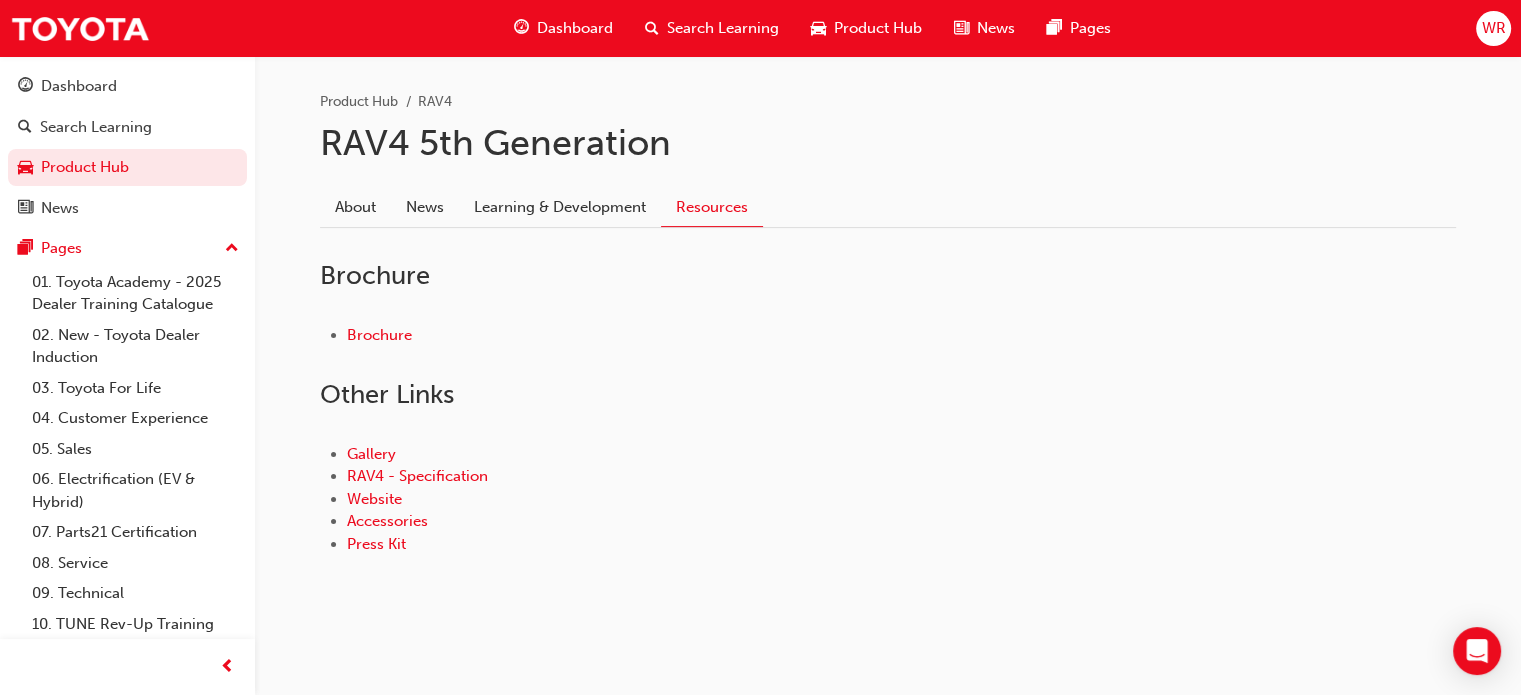 scroll, scrollTop: 402, scrollLeft: 0, axis: vertical 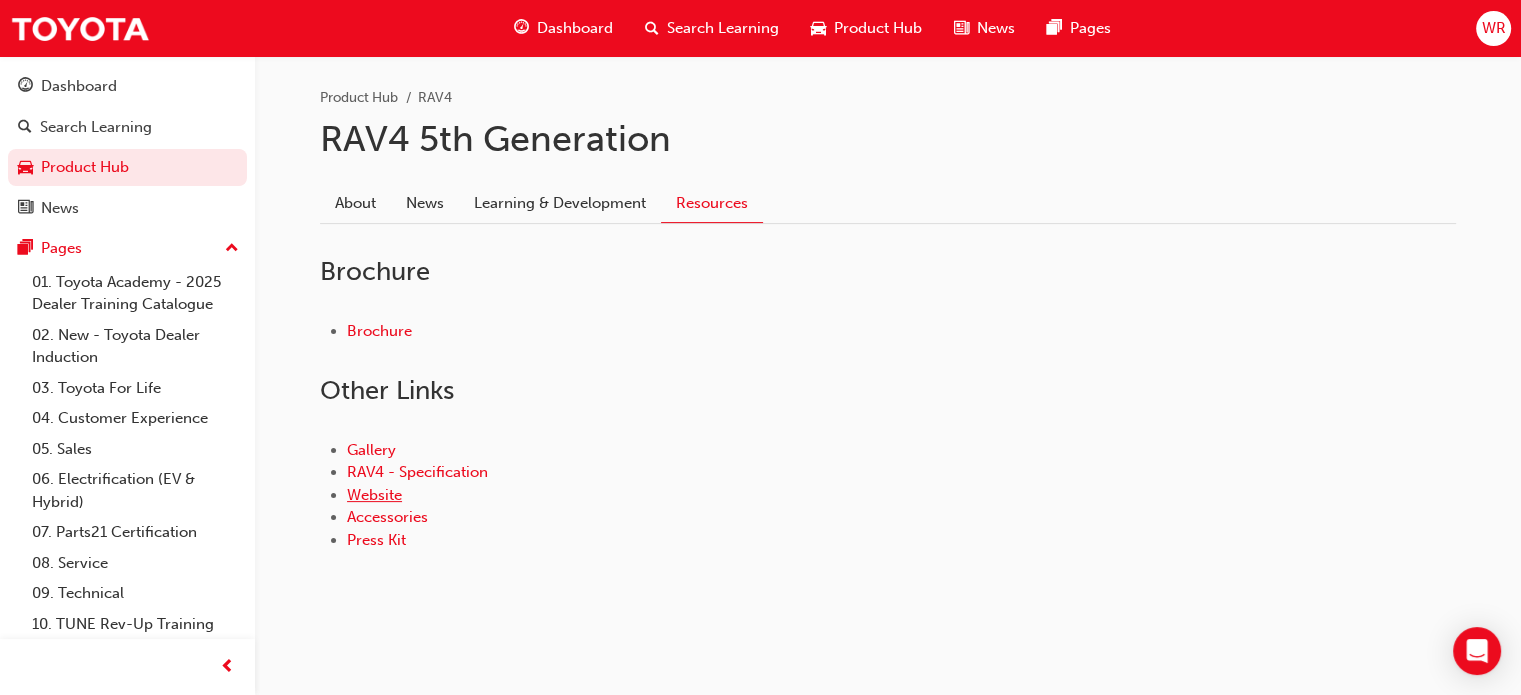 click on "Website" at bounding box center (374, 495) 